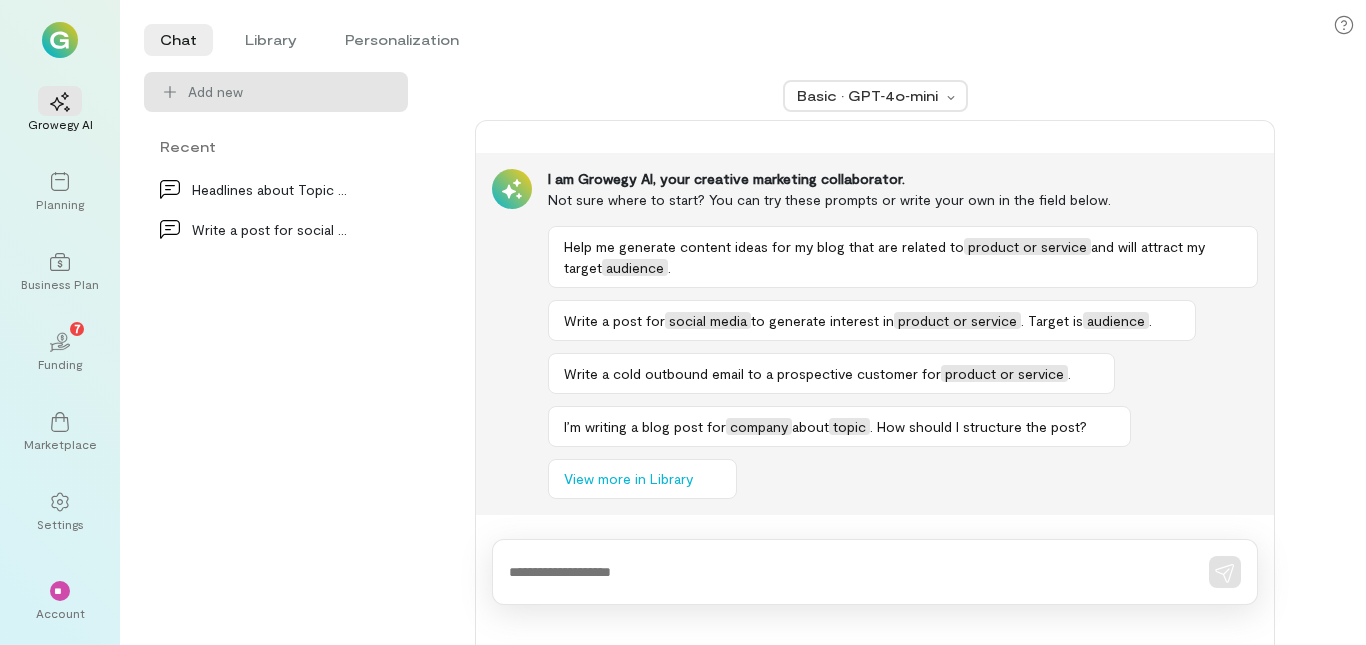 scroll, scrollTop: 0, scrollLeft: 0, axis: both 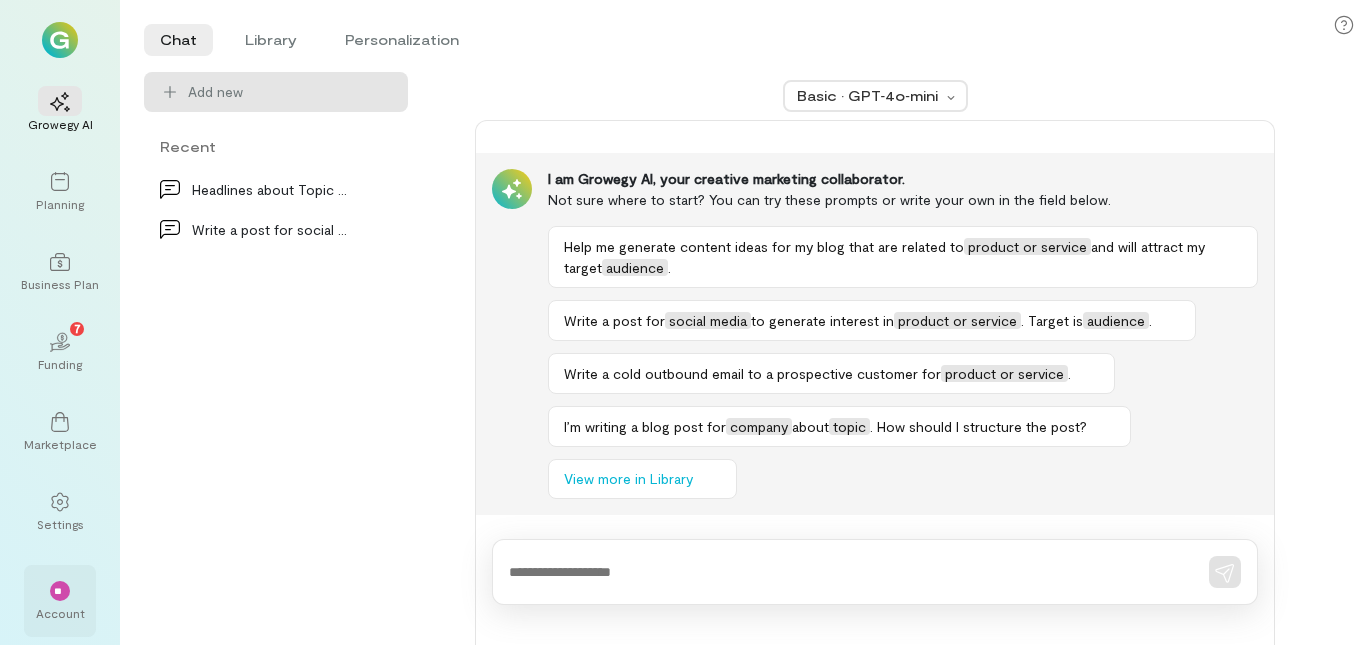 click on "**" at bounding box center (60, 591) 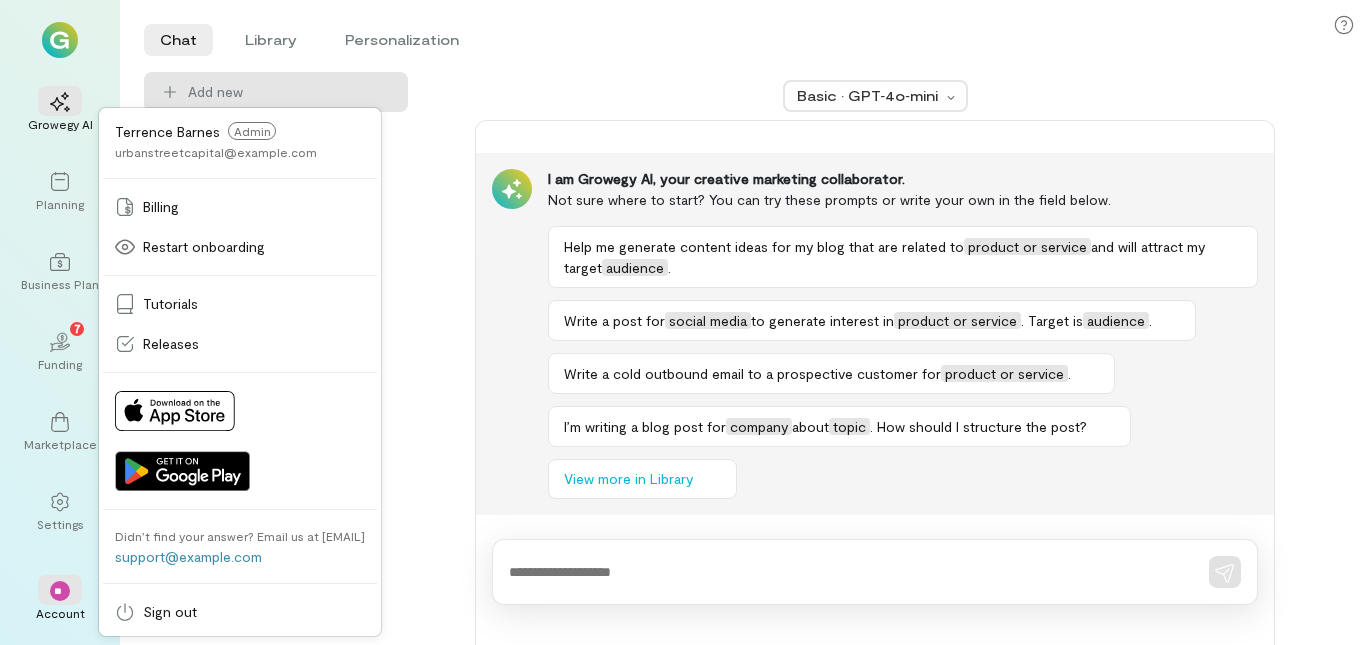 click on "Payment due" at bounding box center (731, 322) 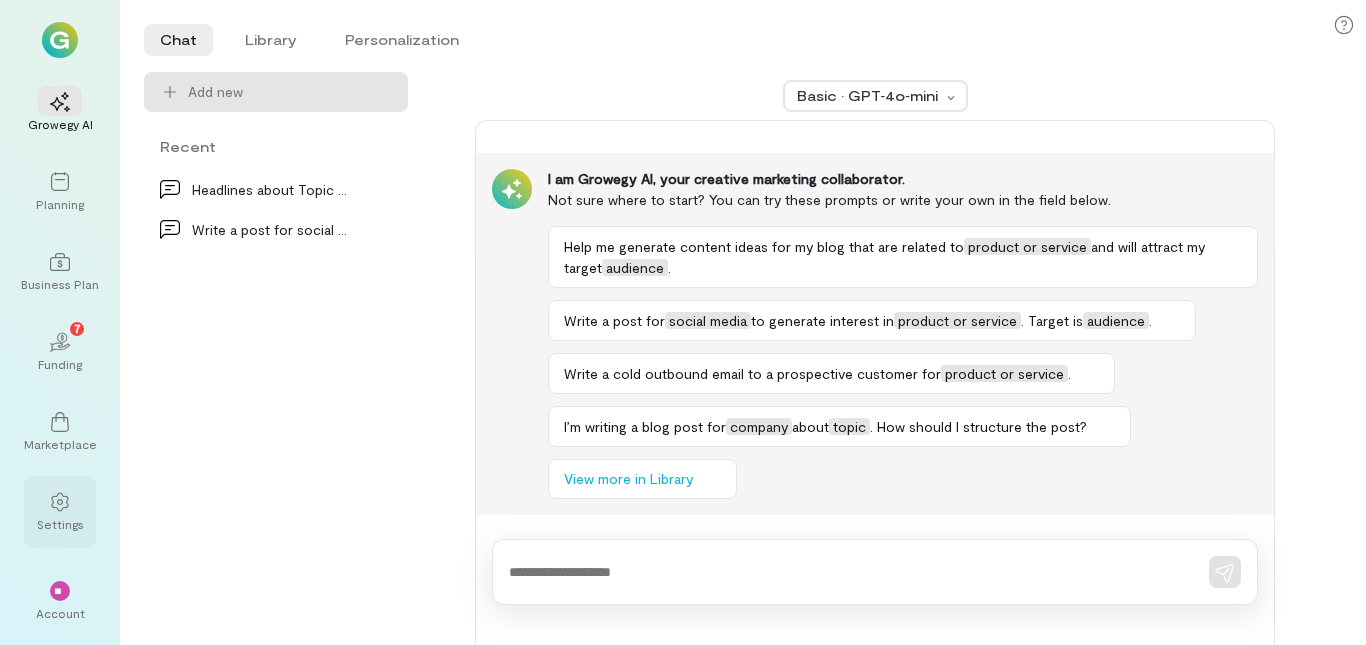 click at bounding box center (60, 502) 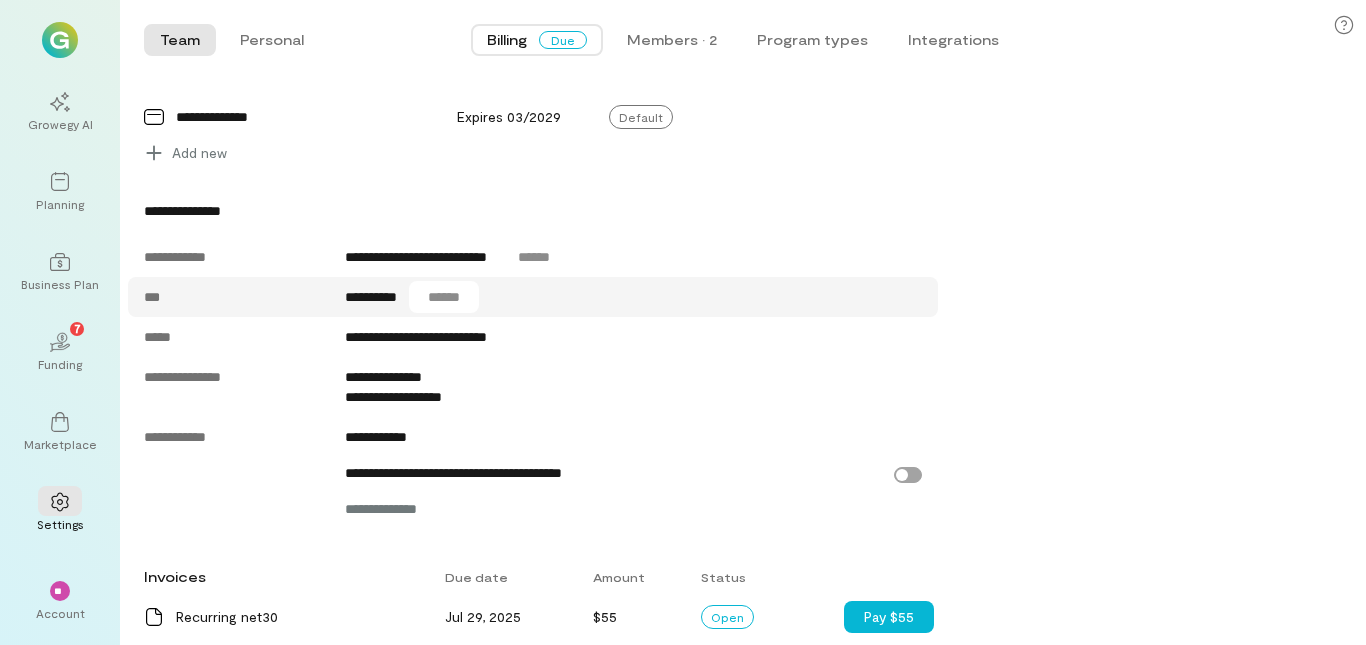 scroll, scrollTop: 762, scrollLeft: 0, axis: vertical 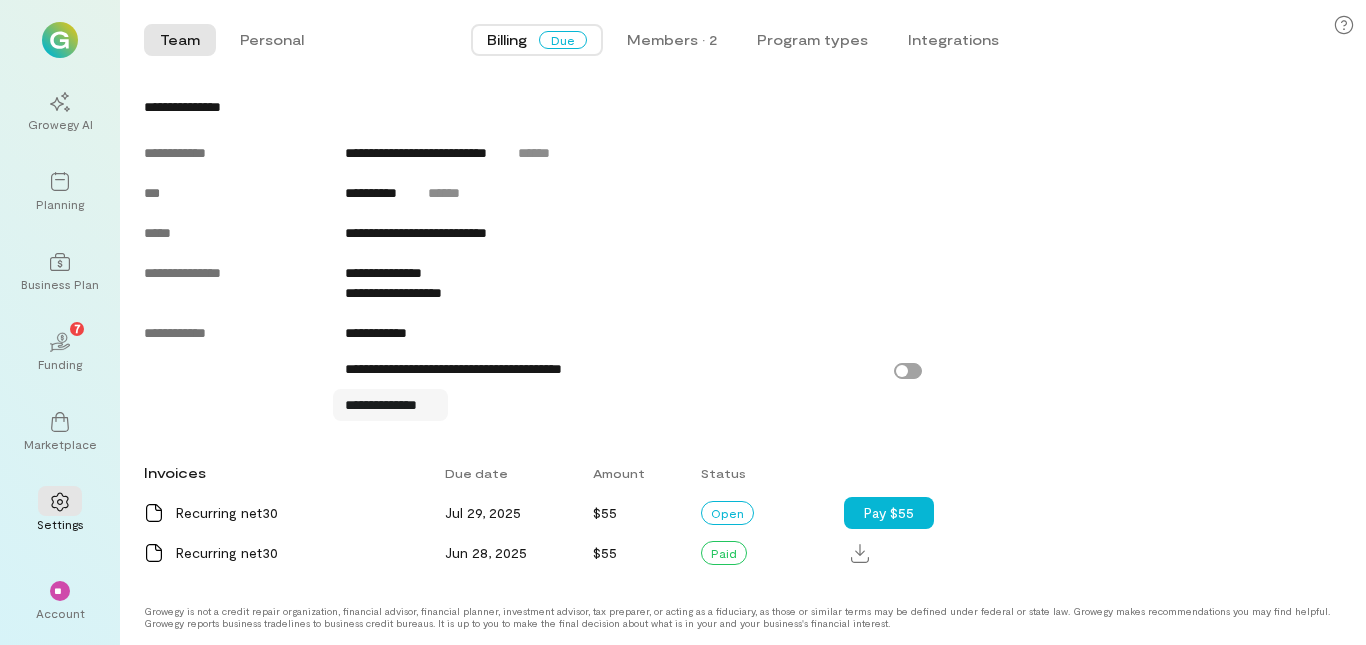 click on "**********" at bounding box center (391, 405) 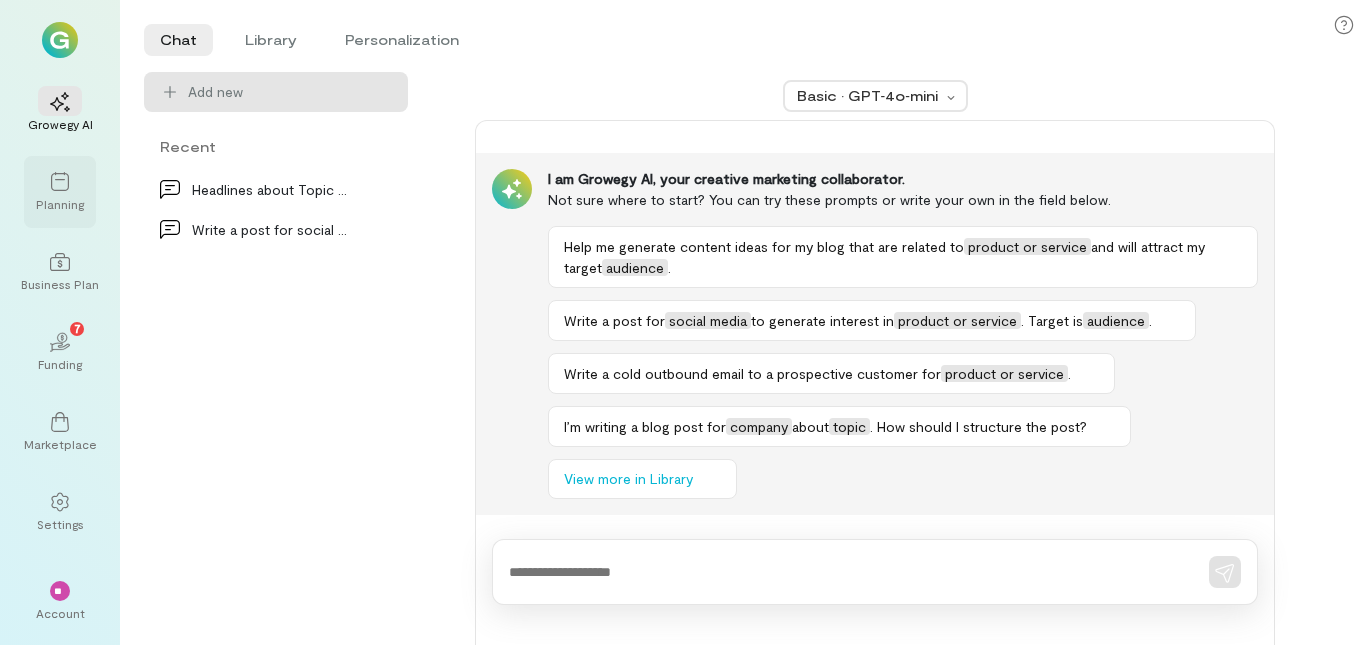 click on "Planning" at bounding box center [60, 192] 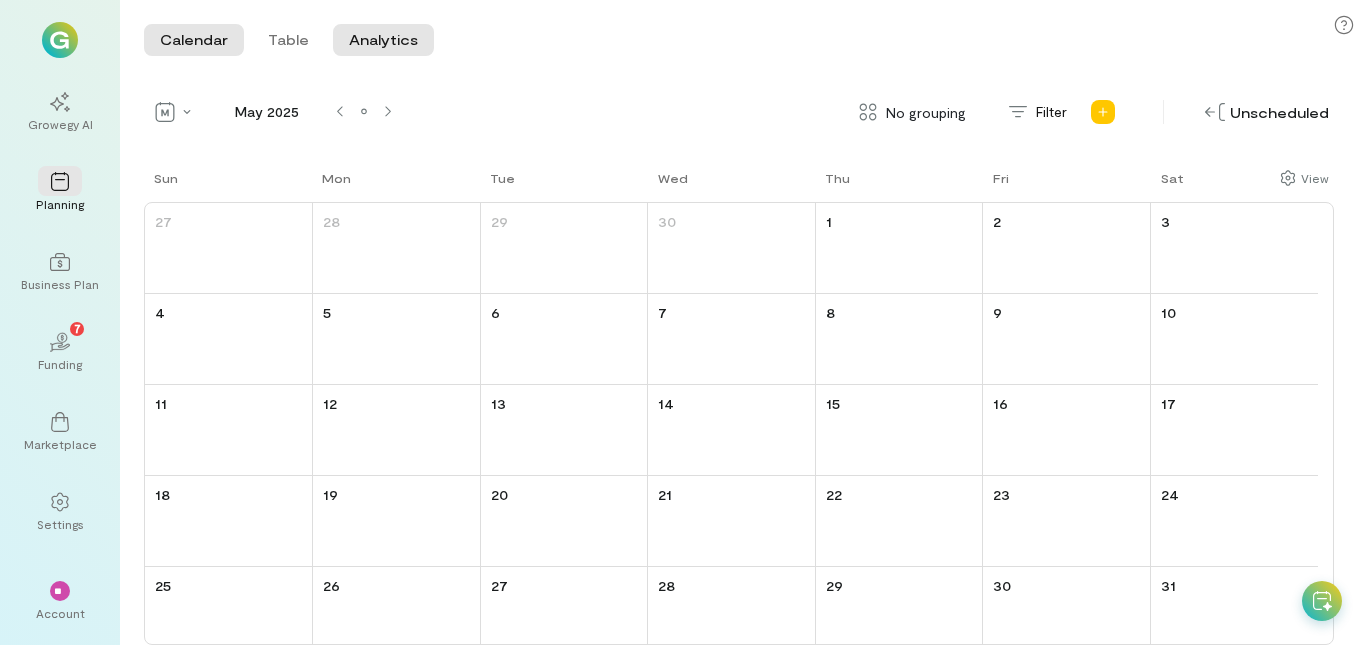 click on "Analytics" at bounding box center (383, 40) 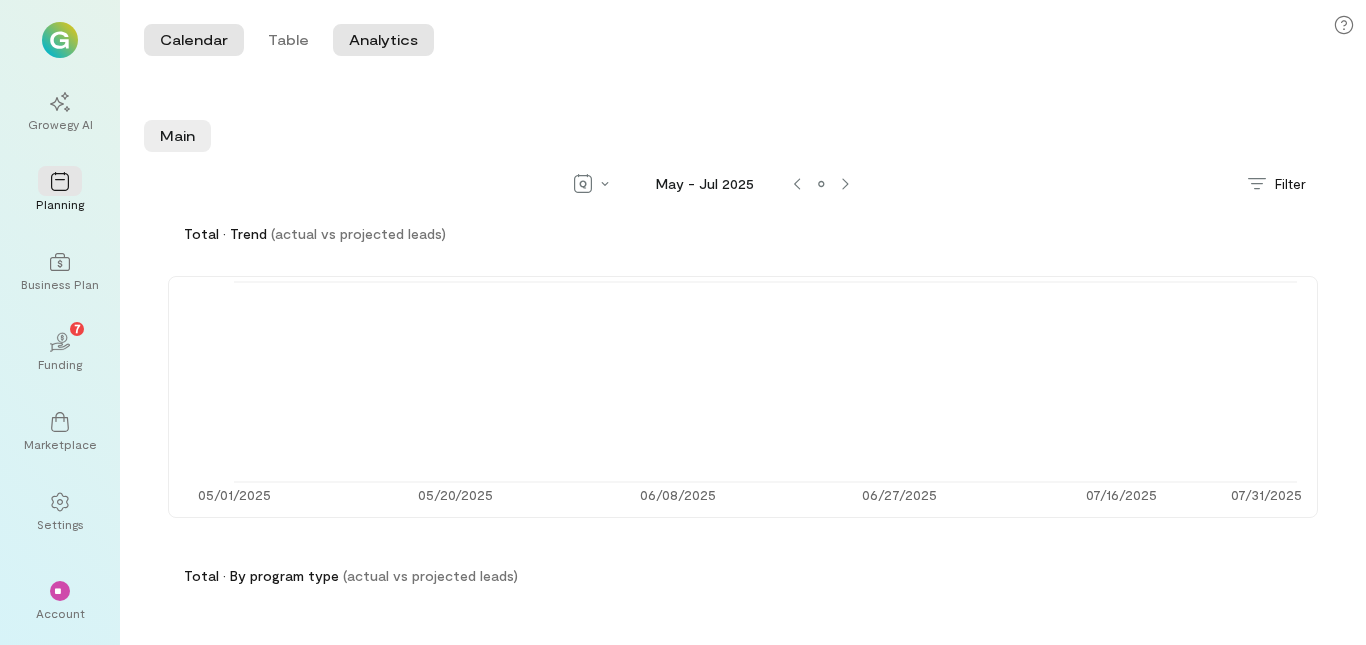 click on "Calendar" at bounding box center [194, 40] 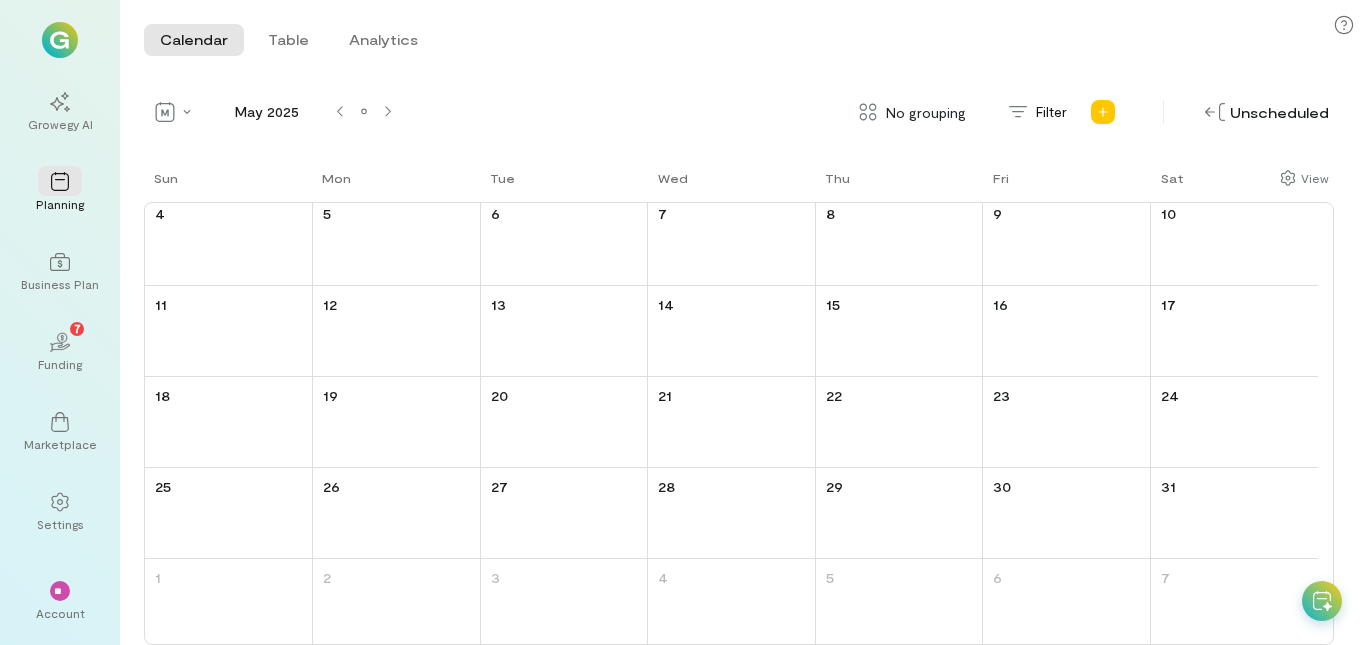 scroll, scrollTop: 104, scrollLeft: 0, axis: vertical 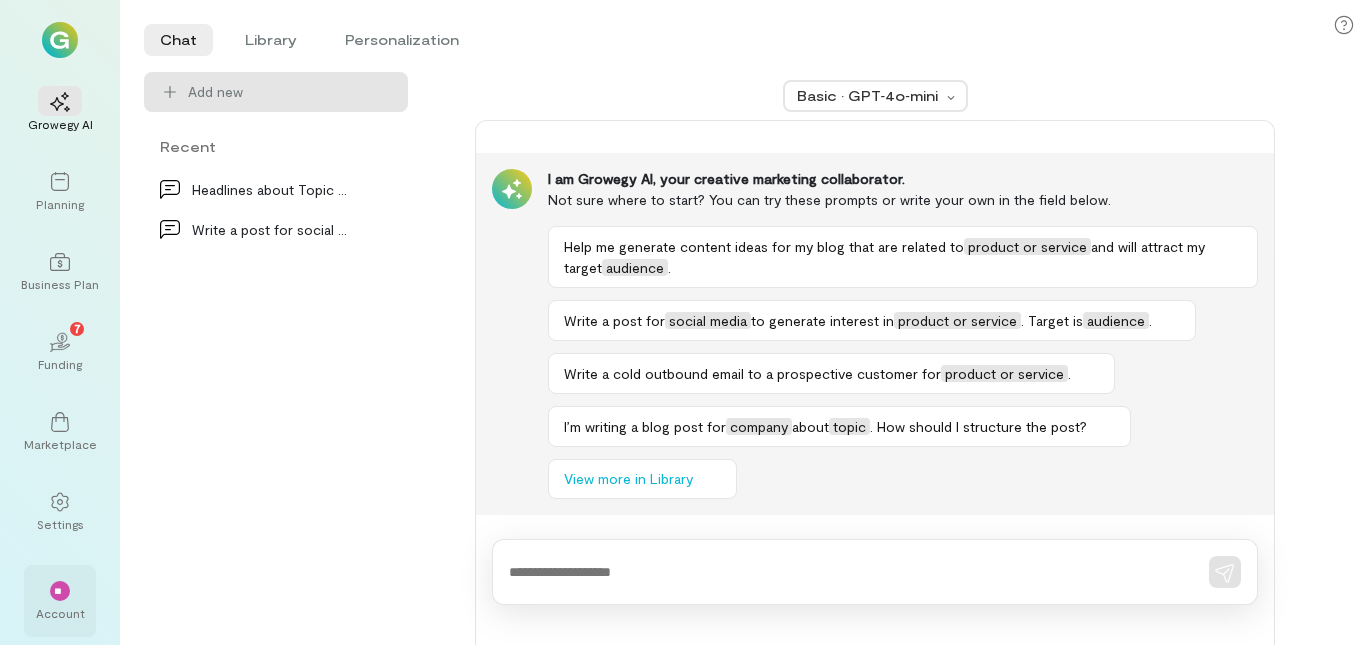 click on "**" at bounding box center [60, 591] 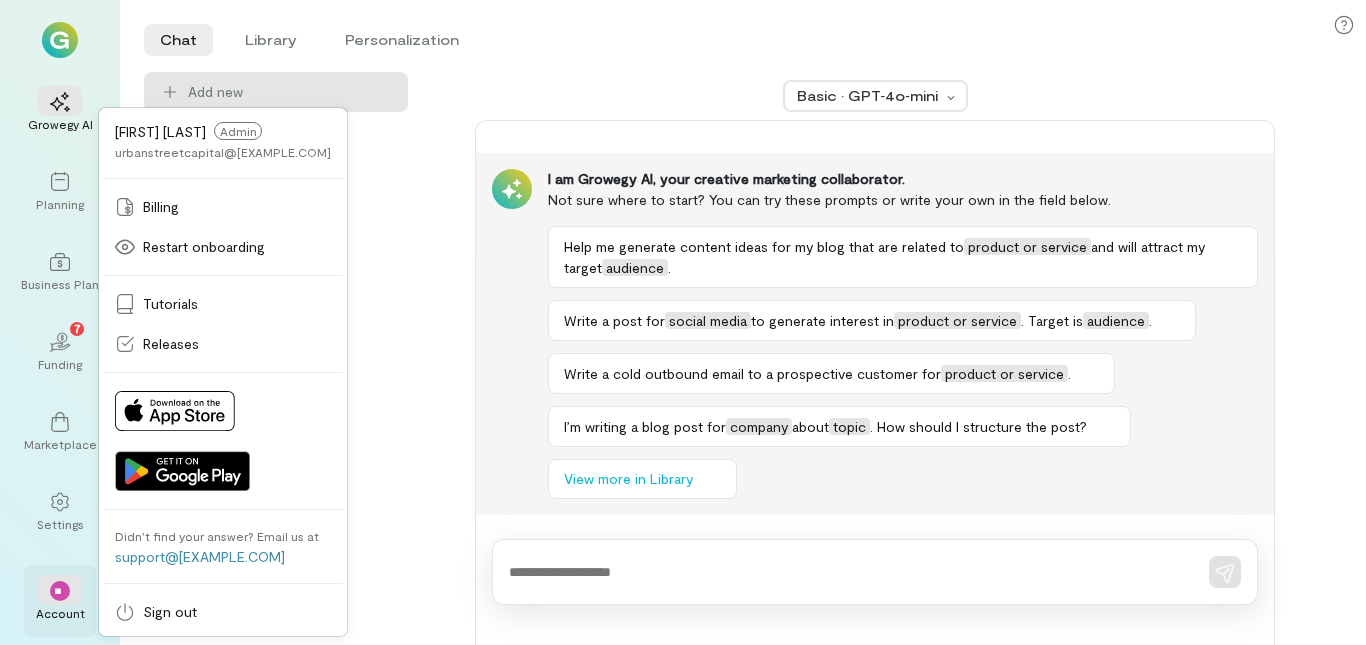 click on "Account" at bounding box center [60, 613] 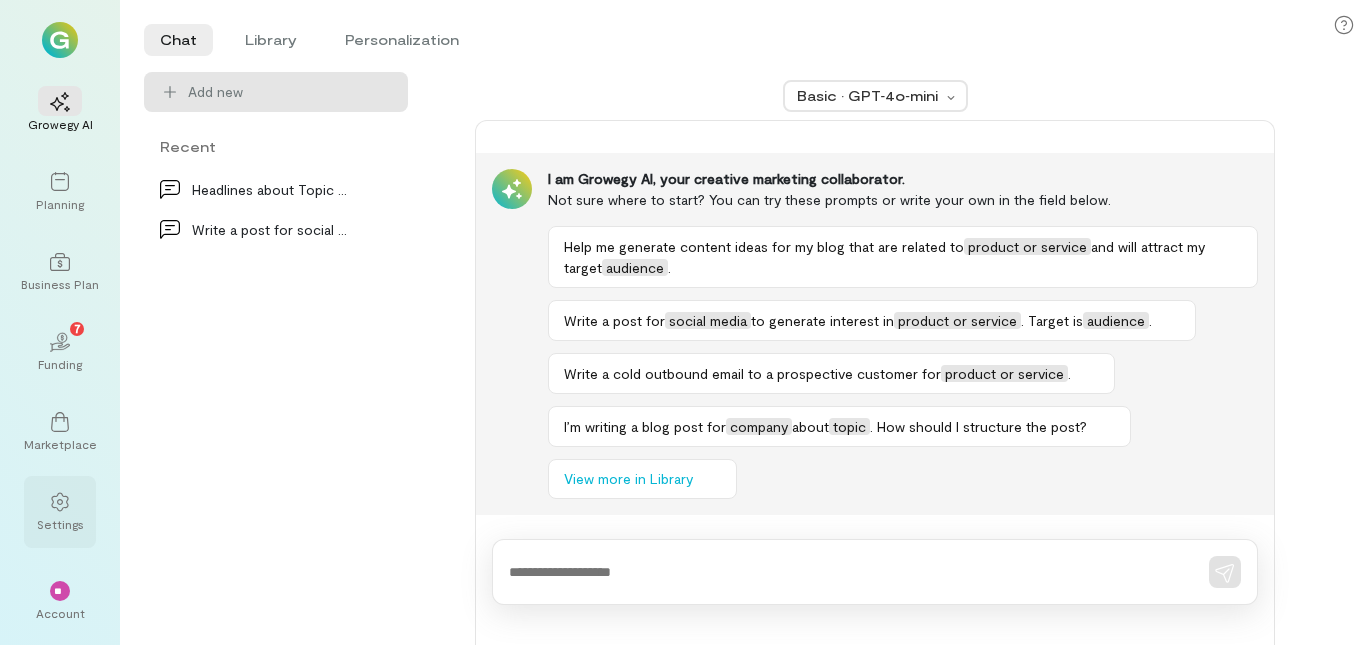 click on "Settings" at bounding box center (60, 524) 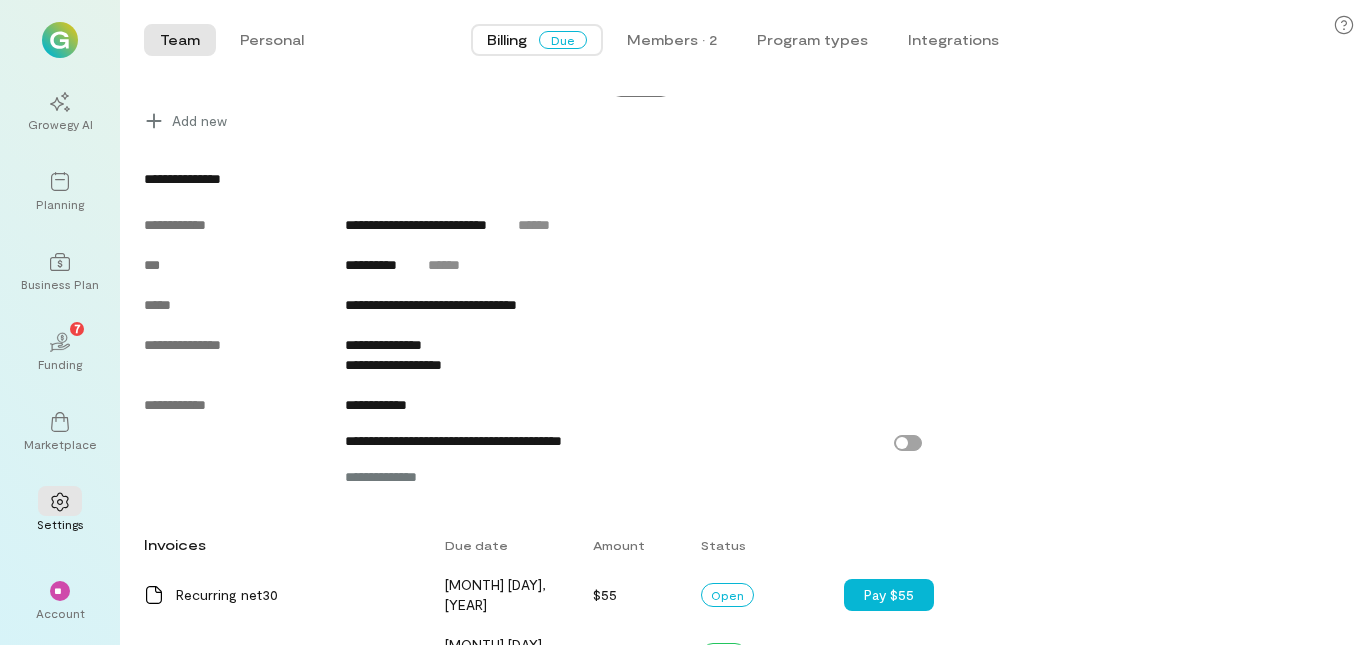 scroll, scrollTop: 640, scrollLeft: 0, axis: vertical 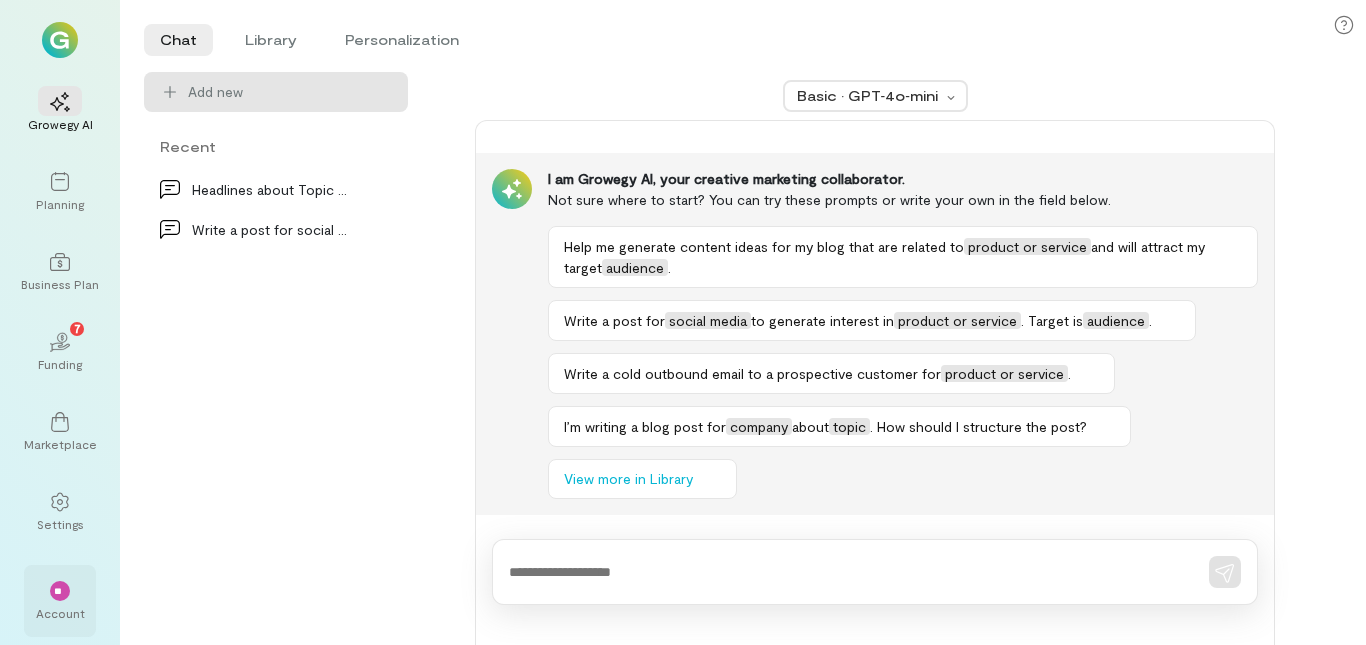 click on "**" at bounding box center (60, 590) 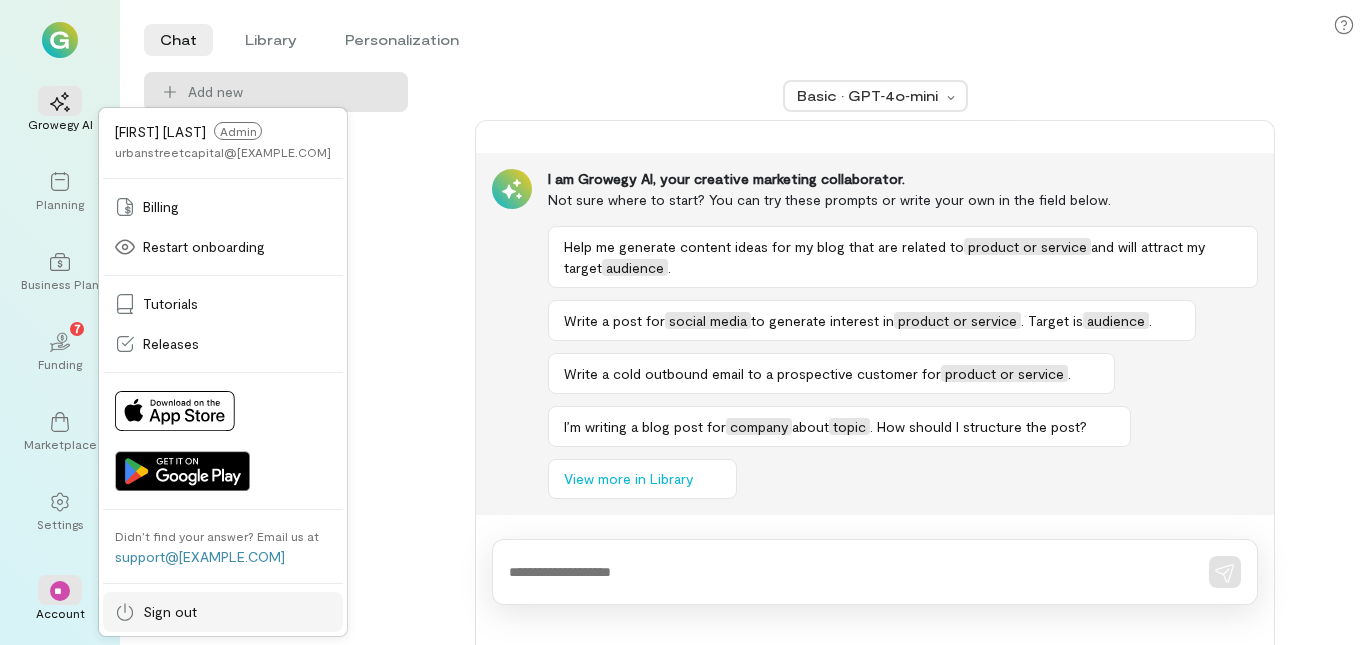 click on "Sign out" at bounding box center (170, 612) 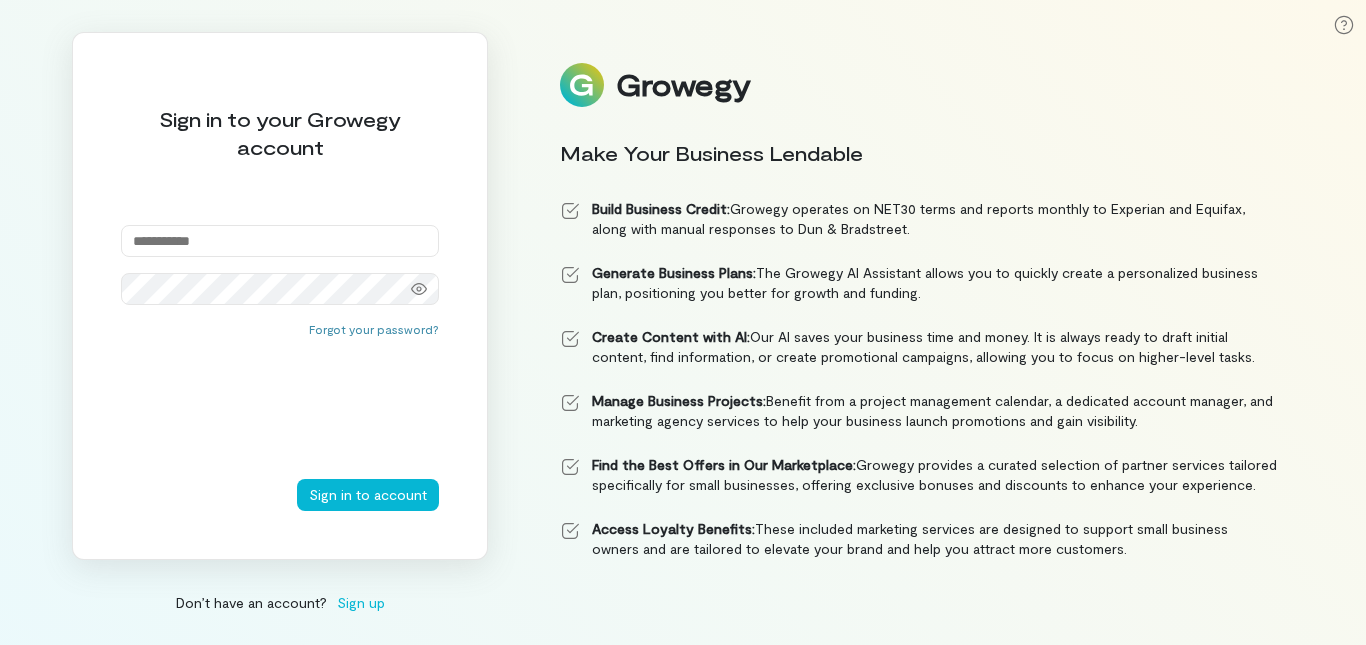 type on "**********" 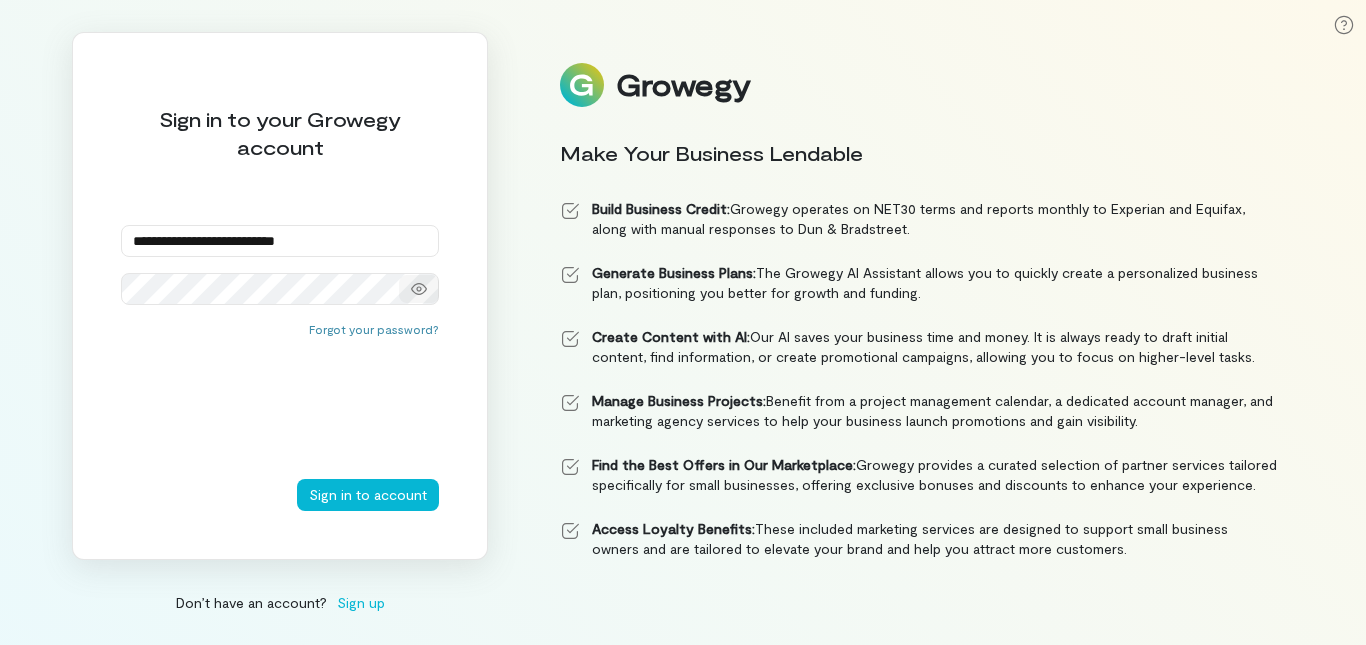 click at bounding box center [419, 289] 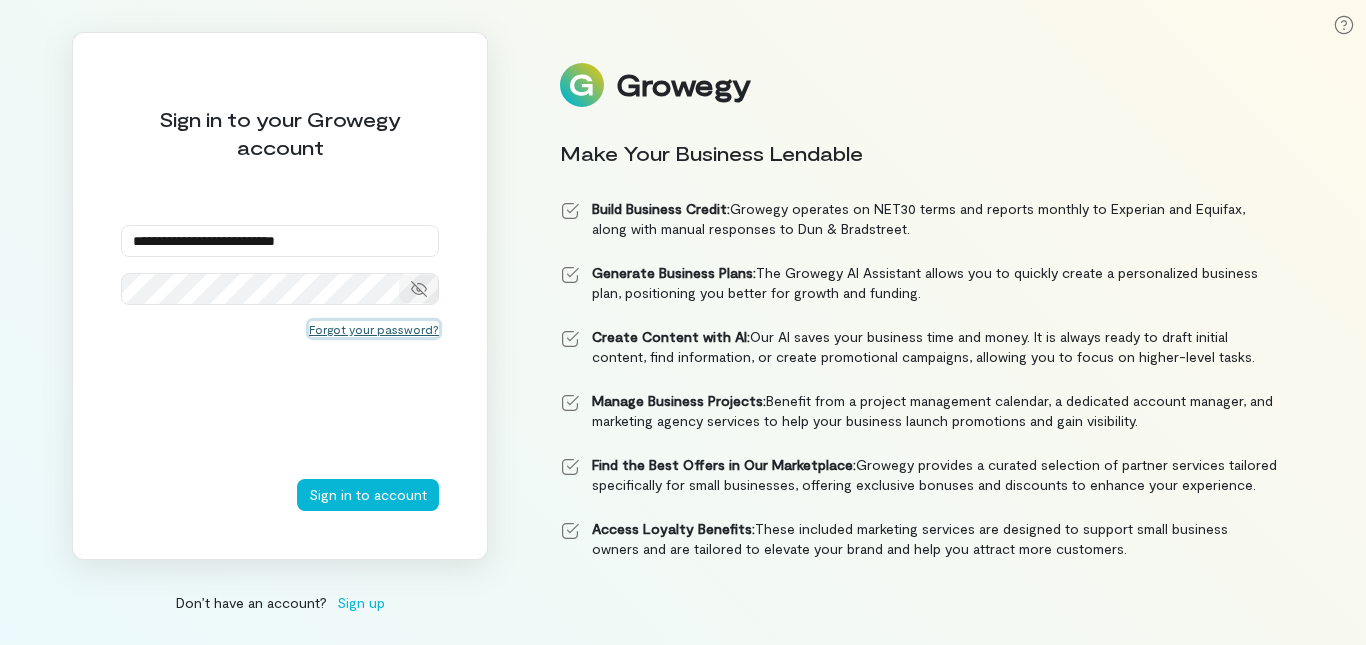click on "Forgot your password?" at bounding box center [374, 329] 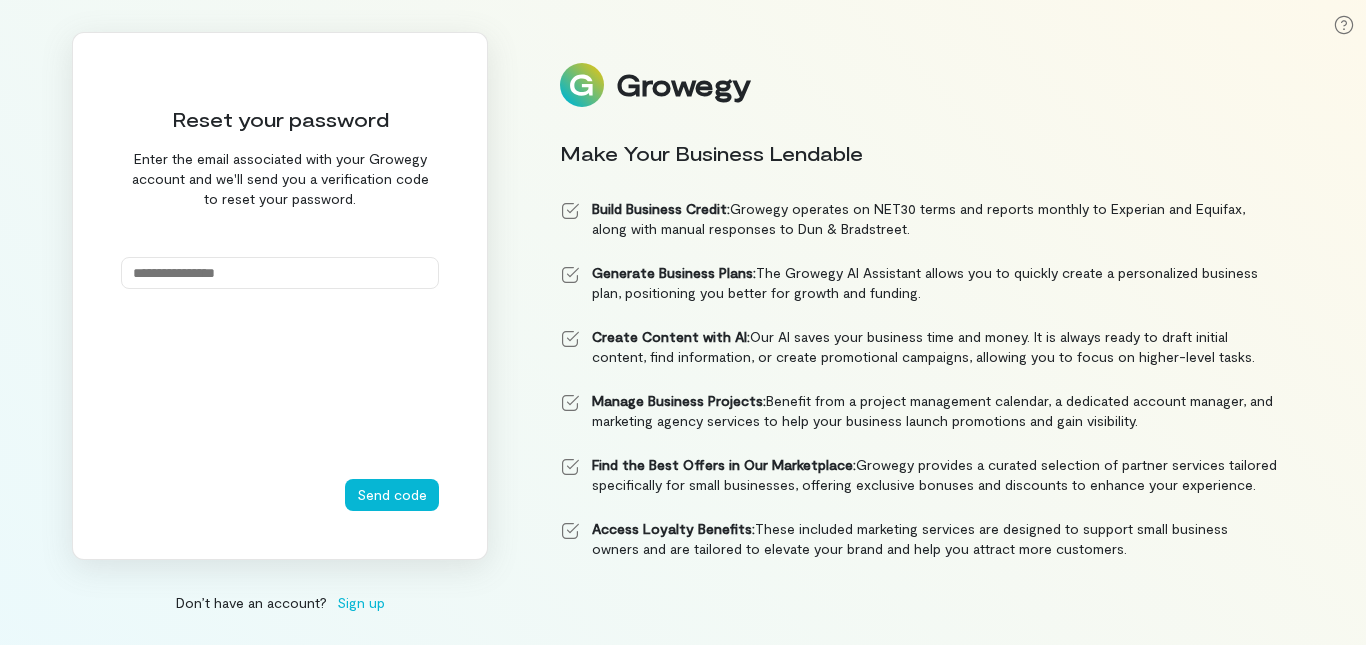 click at bounding box center (280, 273) 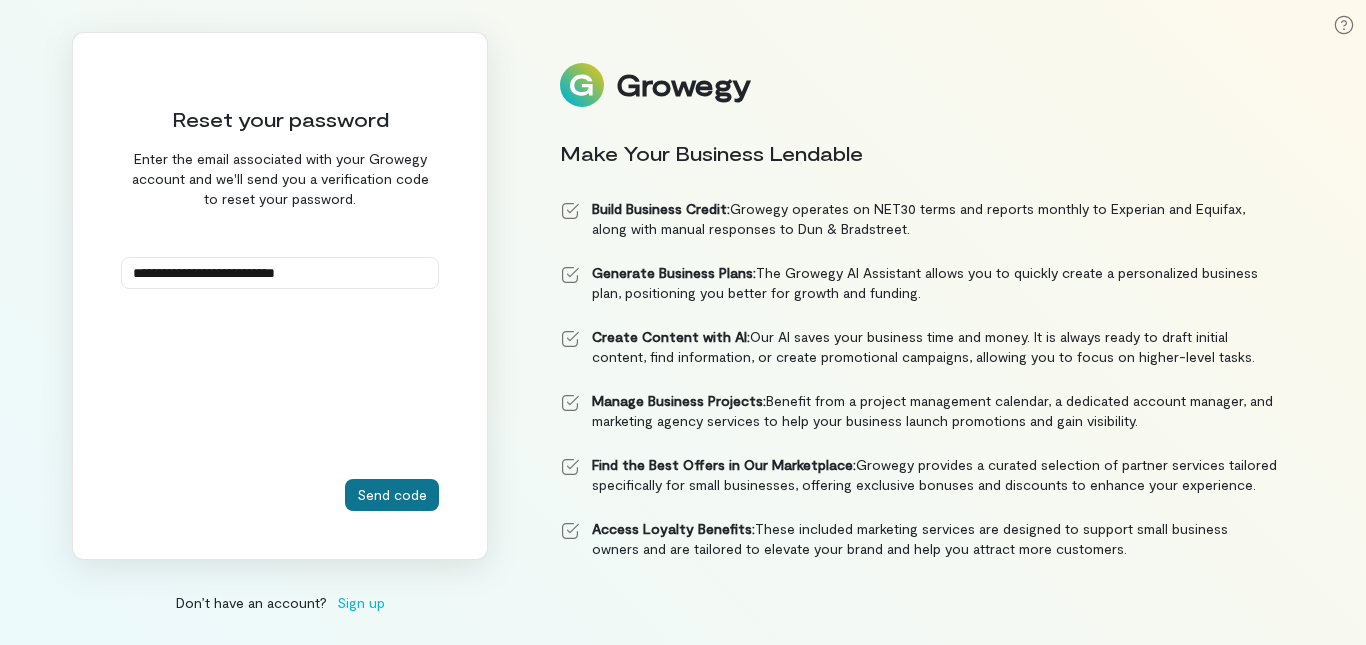 click on "Send code" at bounding box center [392, 495] 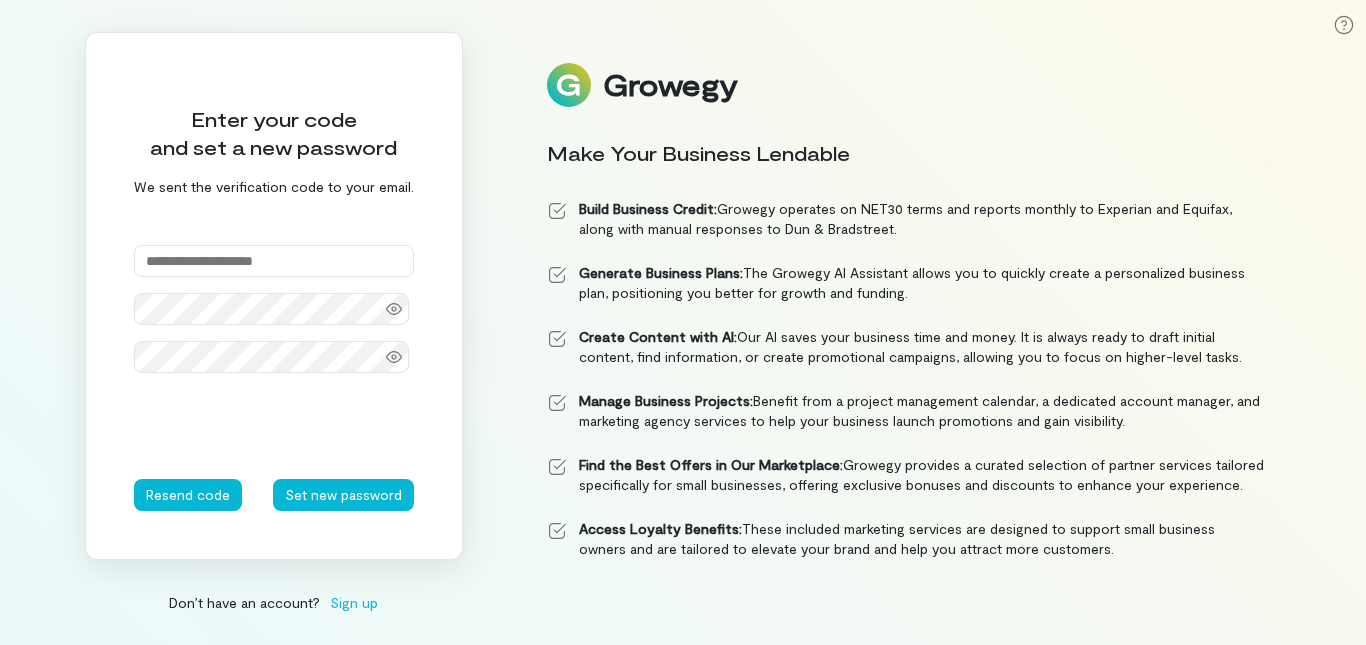 click at bounding box center [274, 261] 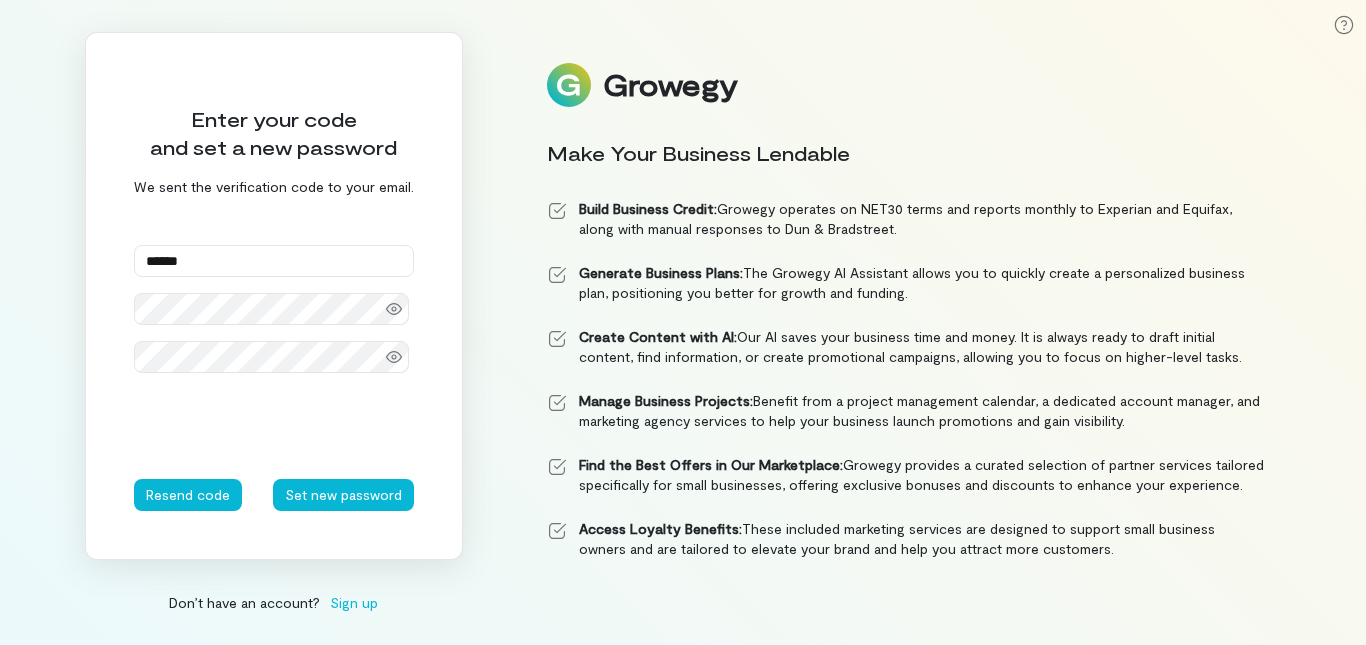 type on "******" 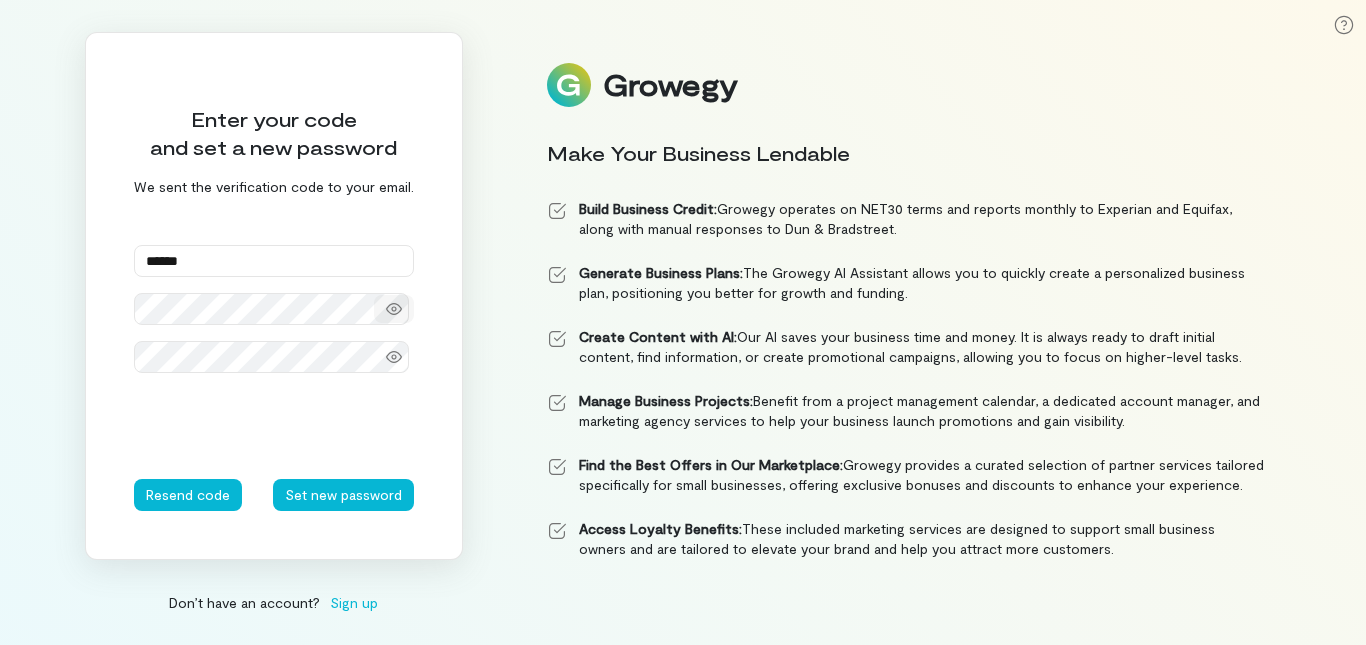 click at bounding box center (394, 309) 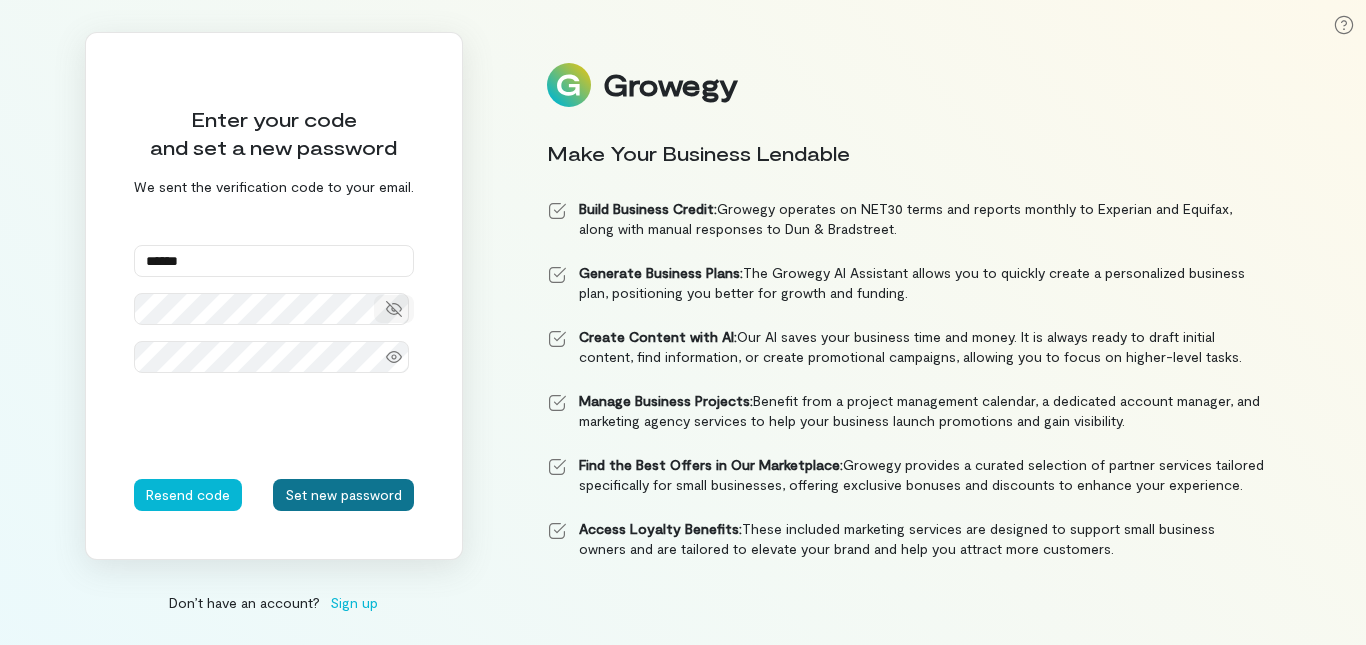 click on "Set new password" at bounding box center (343, 495) 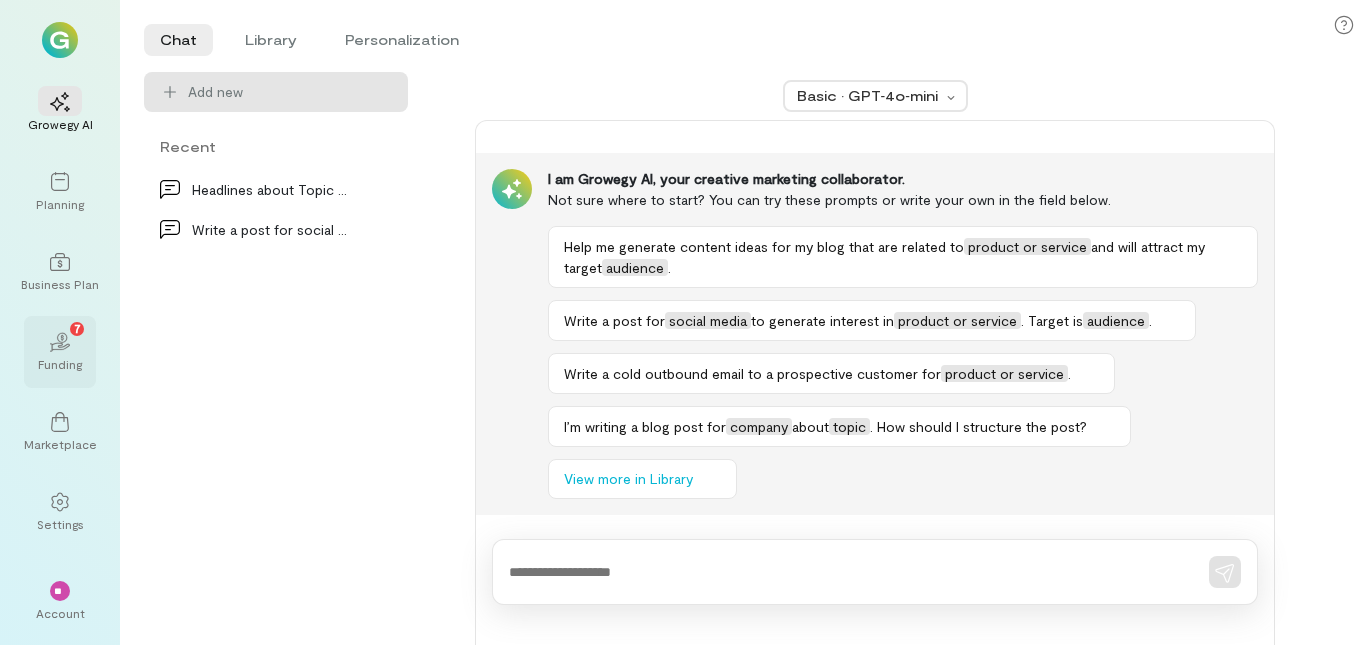 click on "02 7" at bounding box center (60, 341) 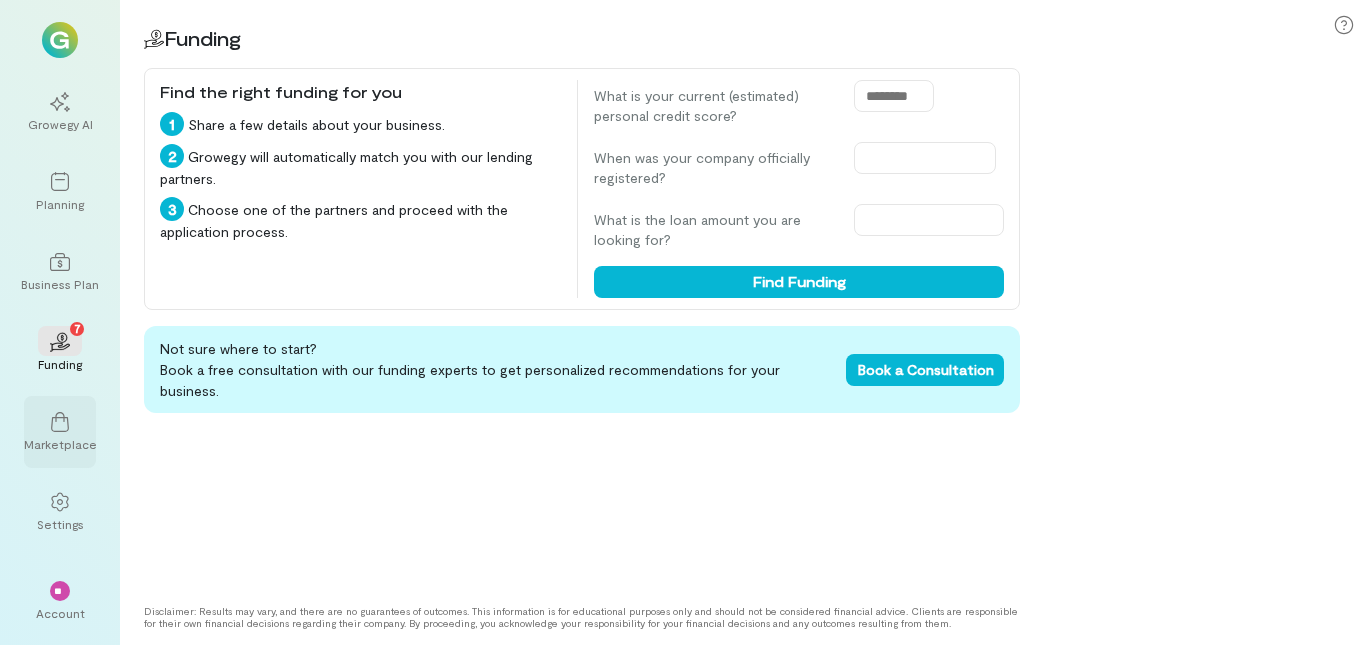 click on "Marketplace" at bounding box center [60, 444] 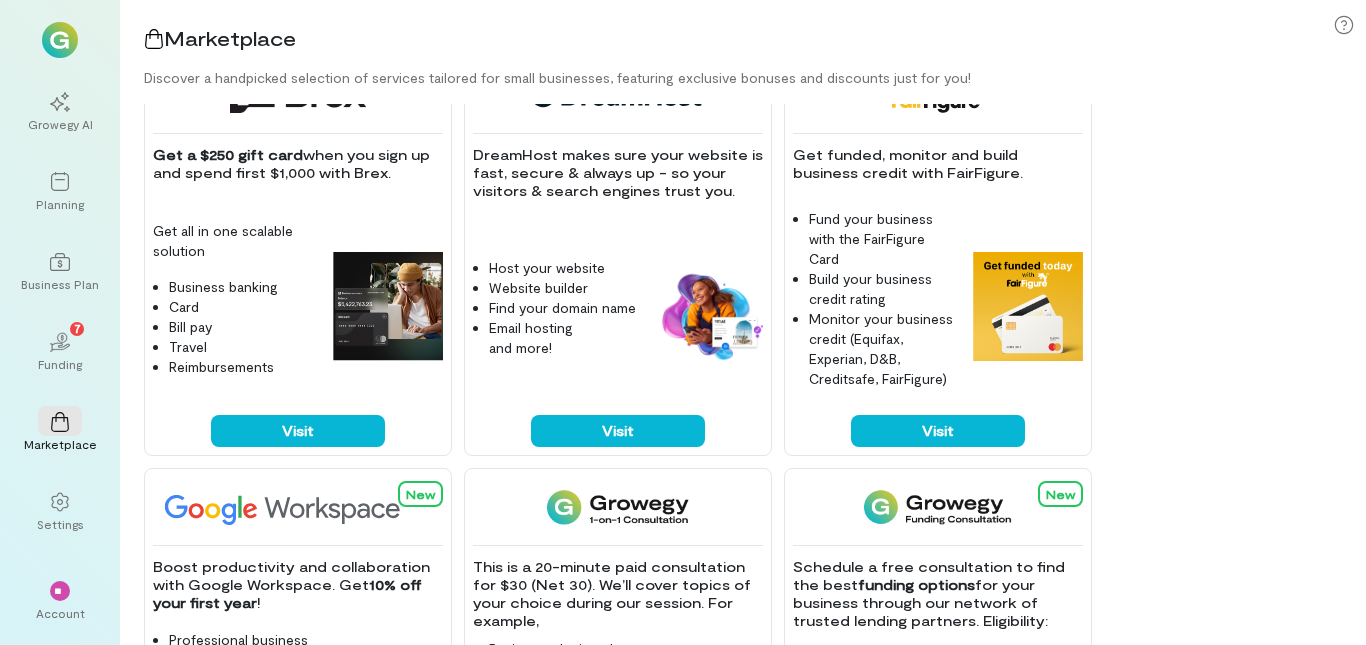 scroll, scrollTop: 0, scrollLeft: 0, axis: both 